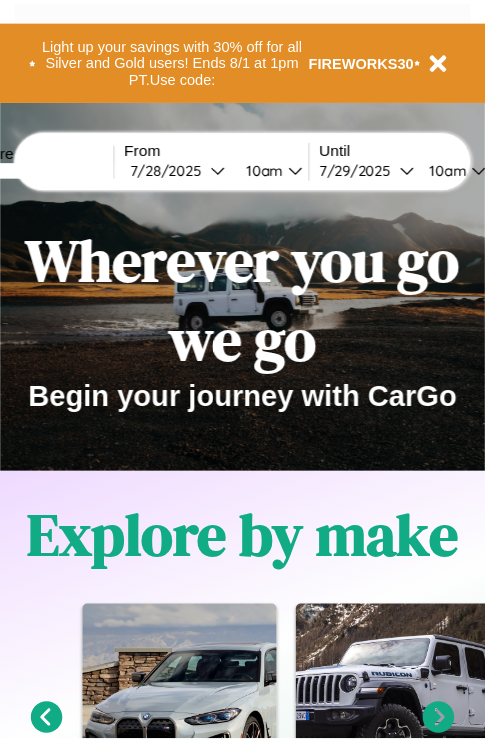 scroll, scrollTop: 0, scrollLeft: 0, axis: both 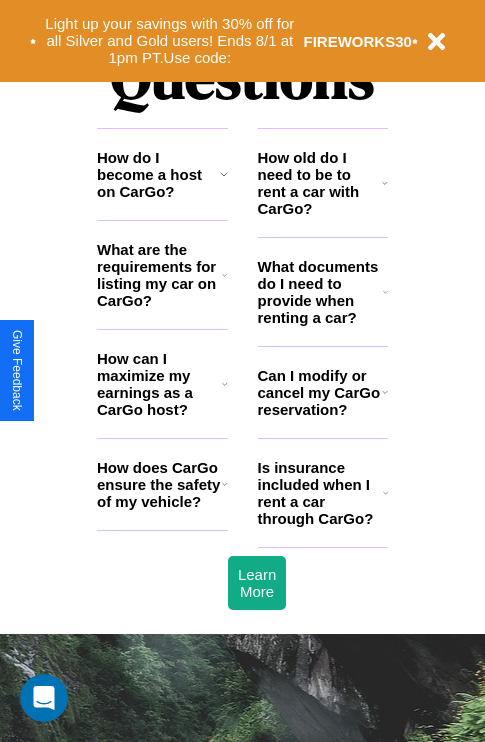 click 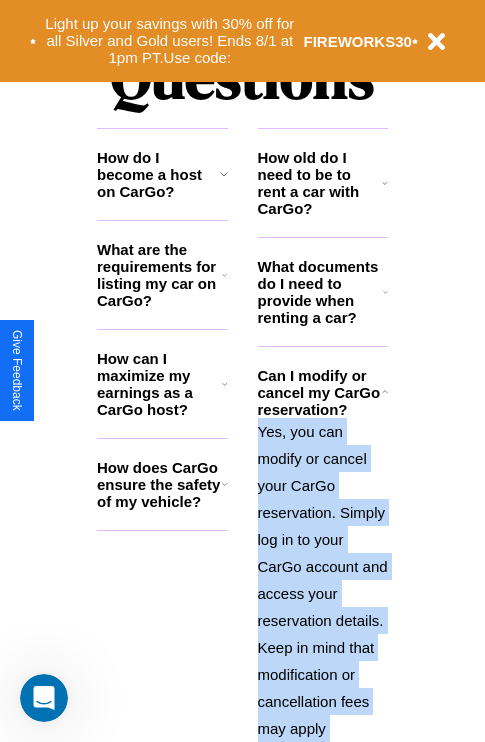 scroll, scrollTop: 2667, scrollLeft: 0, axis: vertical 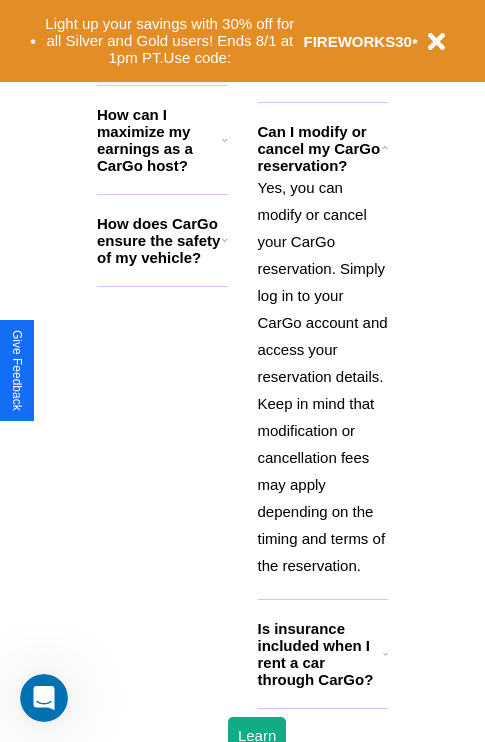 click on "Is insurance included when I rent a car through CarGo?" at bounding box center (320, 654) 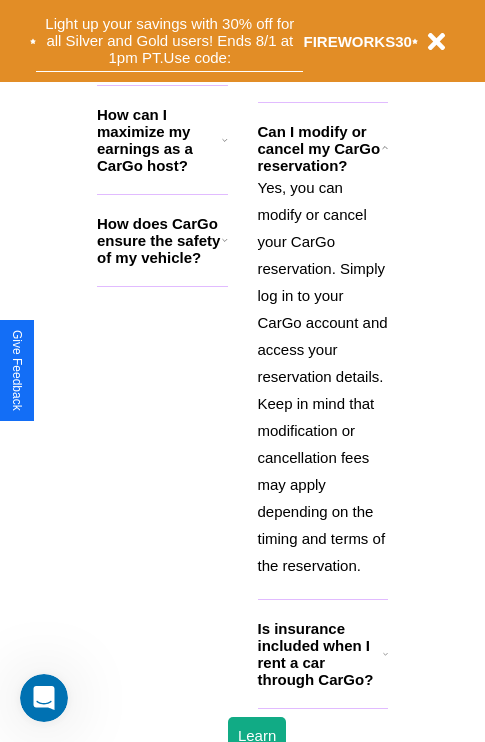 click on "Light up your savings with 30% off for all Silver and Gold users! Ends 8/1 at 1pm PT.  Use code:" at bounding box center [169, 41] 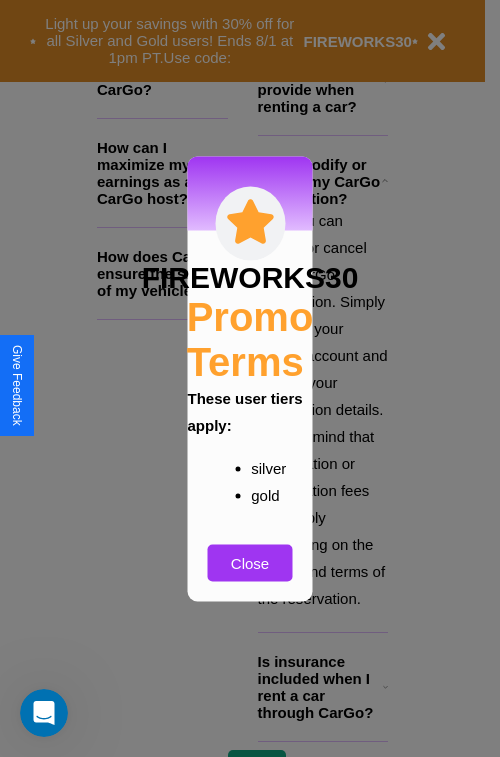 click at bounding box center [250, 378] 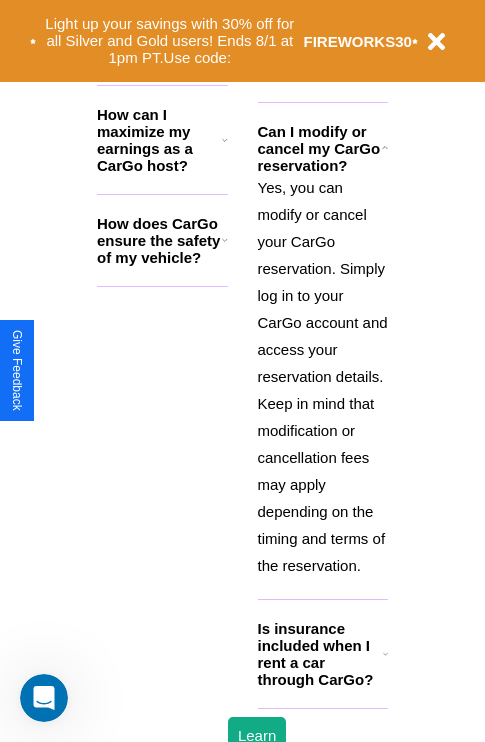 click on "Is insurance included when I rent a car through CarGo?" at bounding box center [320, 654] 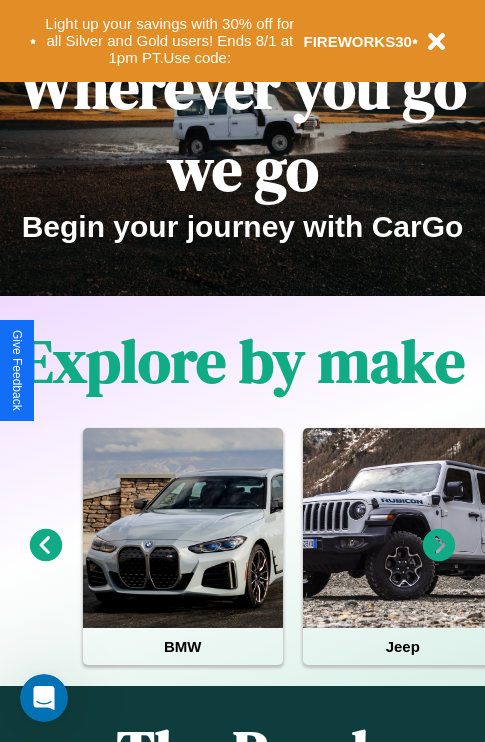 scroll, scrollTop: 0, scrollLeft: 0, axis: both 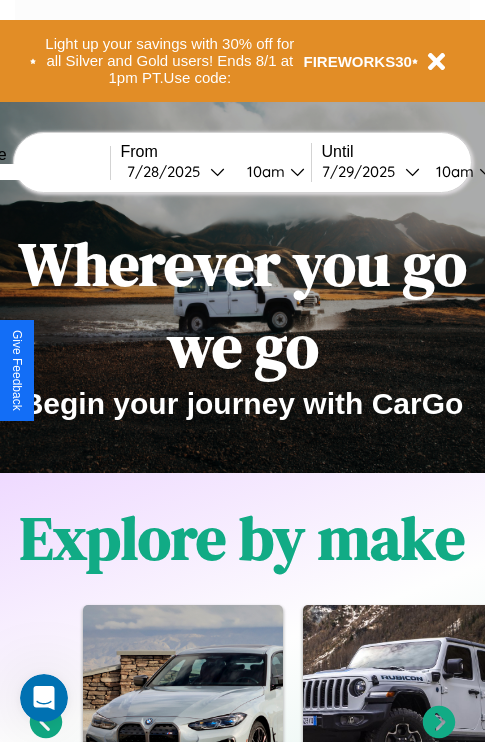 click at bounding box center [35, 172] 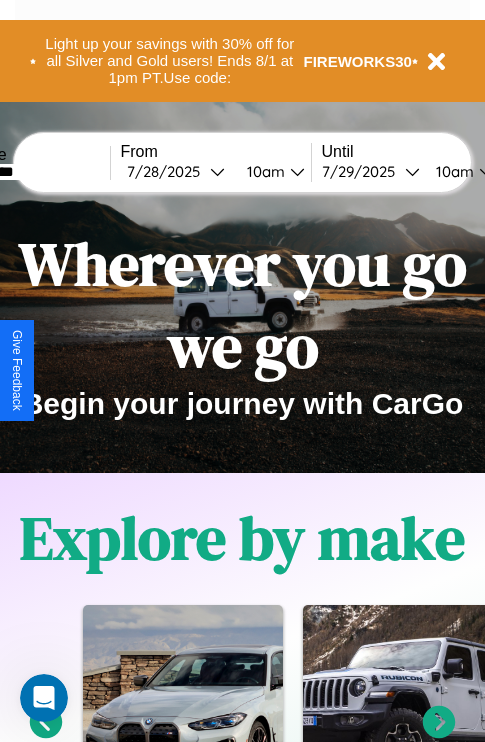 type on "*********" 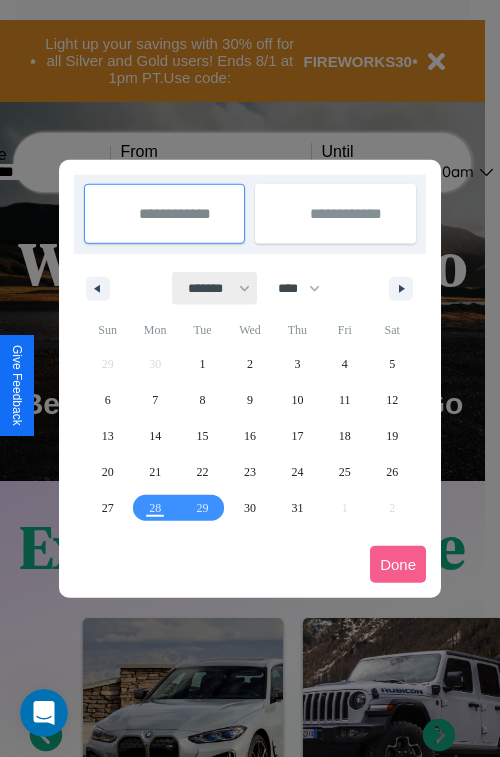 click on "******* ******** ***** ***** *** **** **** ****** ********* ******* ******** ********" at bounding box center (215, 288) 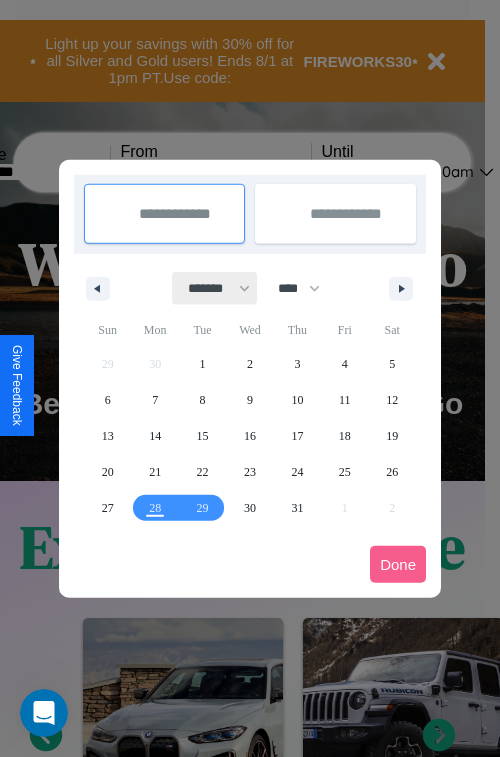 select on "*" 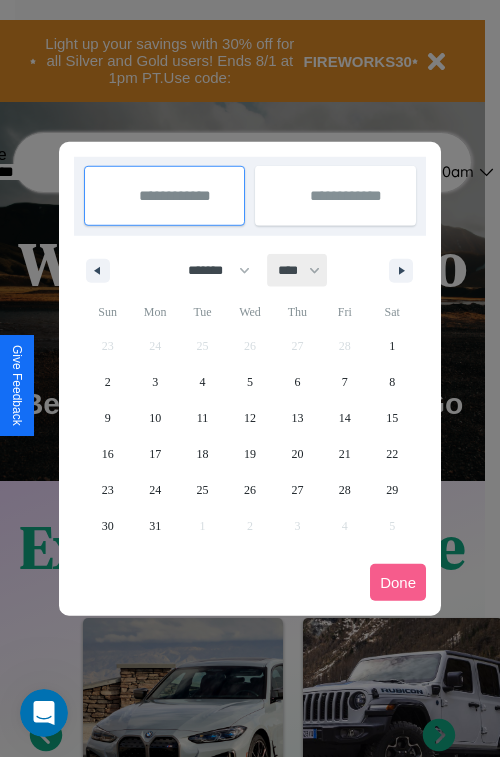click on "**** **** **** **** **** **** **** **** **** **** **** **** **** **** **** **** **** **** **** **** **** **** **** **** **** **** **** **** **** **** **** **** **** **** **** **** **** **** **** **** **** **** **** **** **** **** **** **** **** **** **** **** **** **** **** **** **** **** **** **** **** **** **** **** **** **** **** **** **** **** **** **** **** **** **** **** **** **** **** **** **** **** **** **** **** **** **** **** **** **** **** **** **** **** **** **** **** **** **** **** **** **** **** **** **** **** **** **** **** **** **** **** **** **** **** **** **** **** **** **** ****" at bounding box center [298, 270] 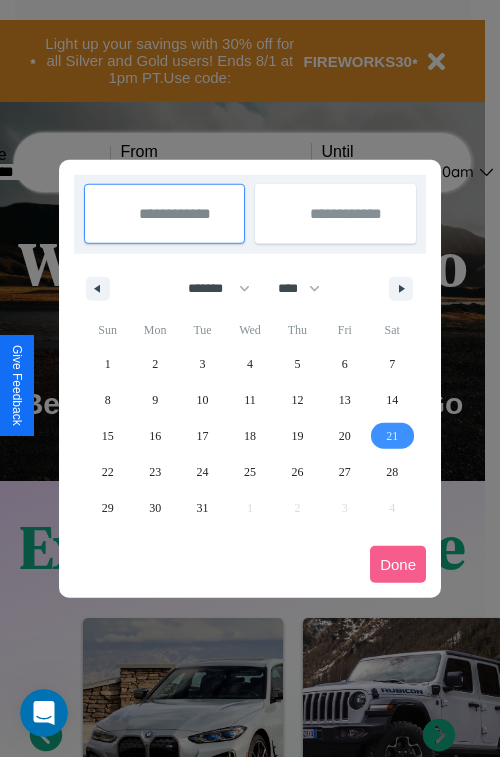 click on "21" at bounding box center [392, 436] 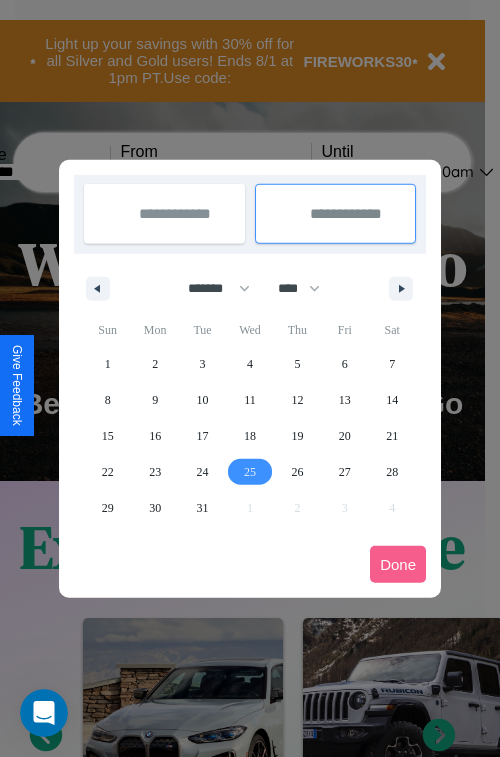 click on "25" at bounding box center (250, 472) 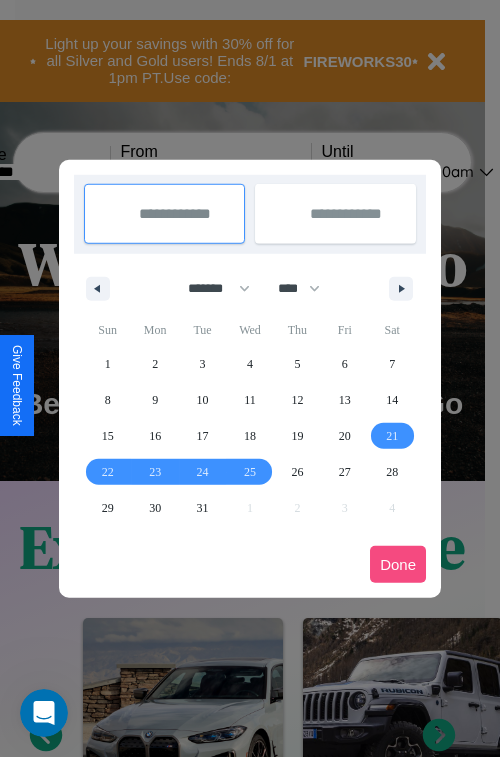 click on "Done" at bounding box center [398, 564] 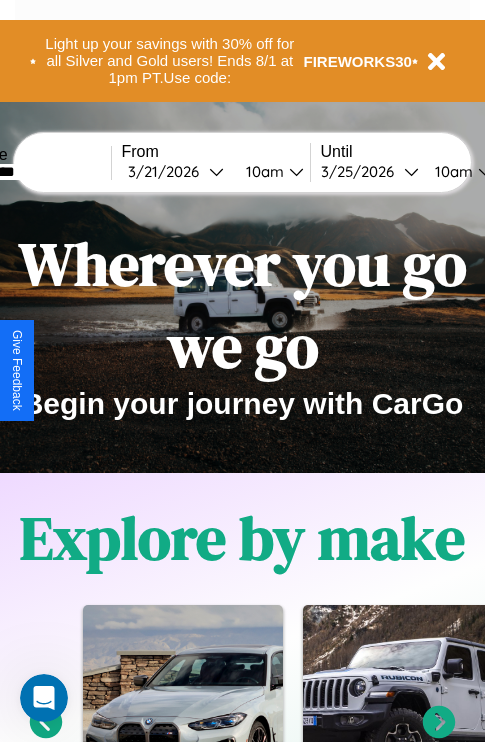 scroll, scrollTop: 0, scrollLeft: 75, axis: horizontal 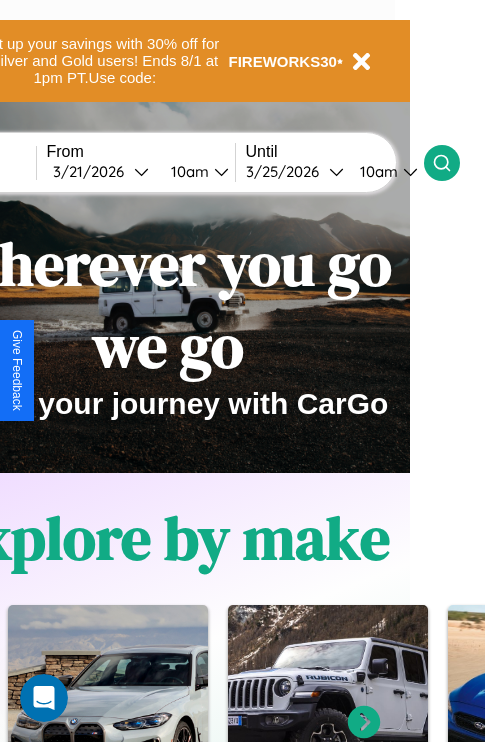 click 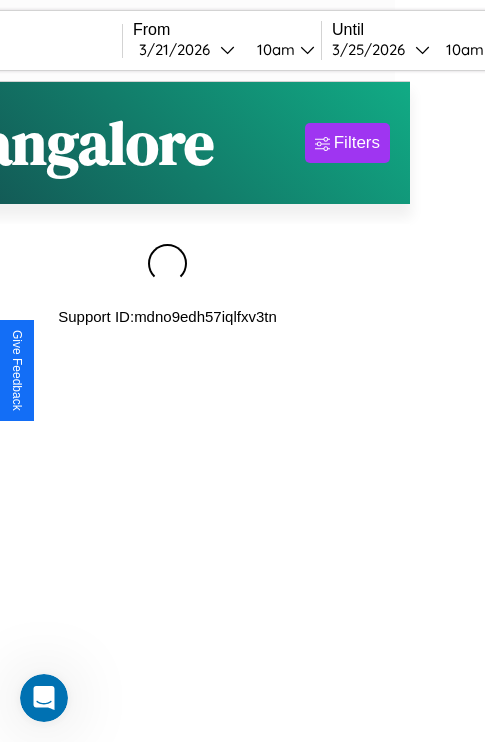 scroll, scrollTop: 0, scrollLeft: 0, axis: both 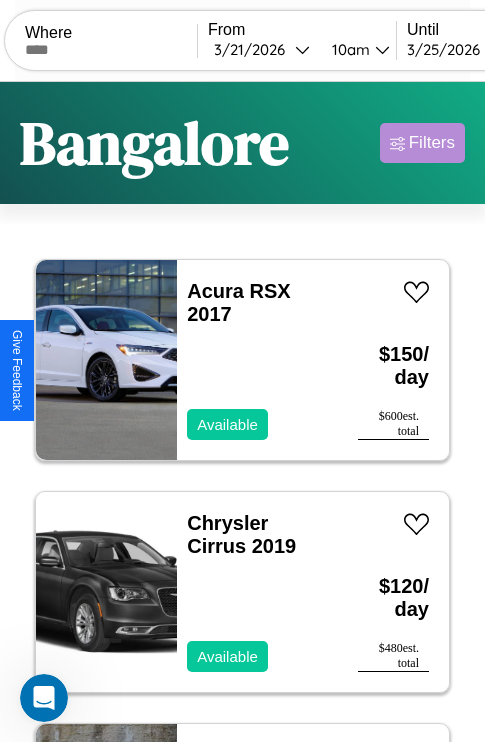 click on "Filters" at bounding box center [432, 143] 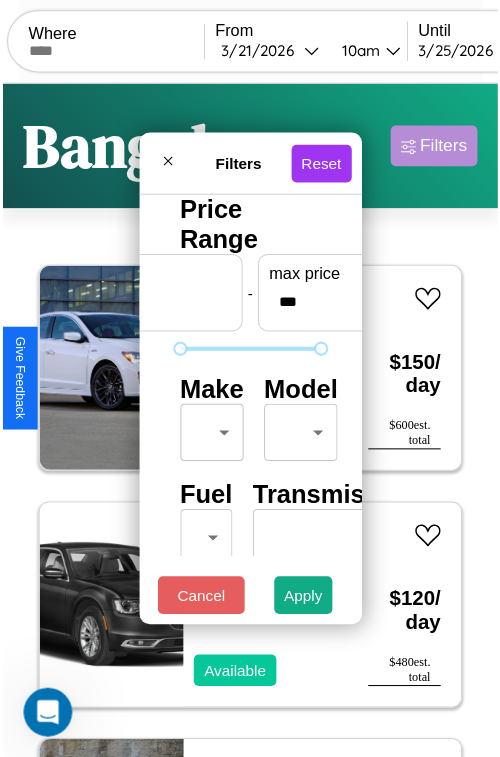 scroll, scrollTop: 59, scrollLeft: 0, axis: vertical 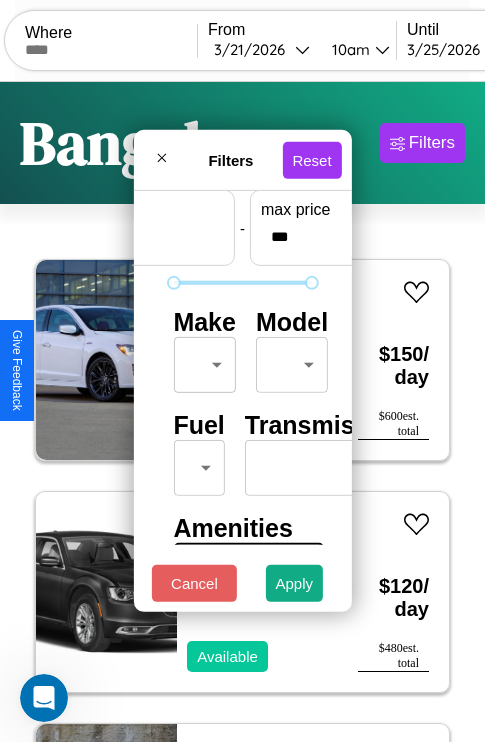 click on "CarGo Where From [DATE] [TIME] Until [DATE] [TIME] Become a Host Login Sign Up [CITY] Filters 27  cars in this area These cars can be picked up in this city. Acura   RSX   2017 Available $ 150  / day $ 600  est. total Chrysler   Cirrus   2019 Available $ 120  / day $ 480  est. total Audi   A7   2020 Available $ 70  / day $ 280  est. total Bentley   Bentley Trailers   &   Custom Coaches   2024 Unavailable $ 140  / day $ 560  est. total Subaru   Legacy   2016 Available $ 60  / day $ 240  est. total Audi   Q8   2021 Available $ 140  / day $ 560  est. total Maserati   430   2022 Available $ 130  / day $ 520  est. total Audi   Q5 e   2022 Unavailable $ 160  / day $ 640  est. total Jeep   Compass   2020 Available $ 110  / day $ 440  est. total Tesla   Model Y   2022 Available $ 30  / day $ 120  est. total Mazda   CX-50   2018 Available $ 100  / day $ 400  est. total Subaru   B9 Tribeca   2016 Available $ 100  / day $ 400  est. total Aston Martin   Vanquish Zagato   2014 Available $ 200  / day $ 800     $ $" at bounding box center [242, 412] 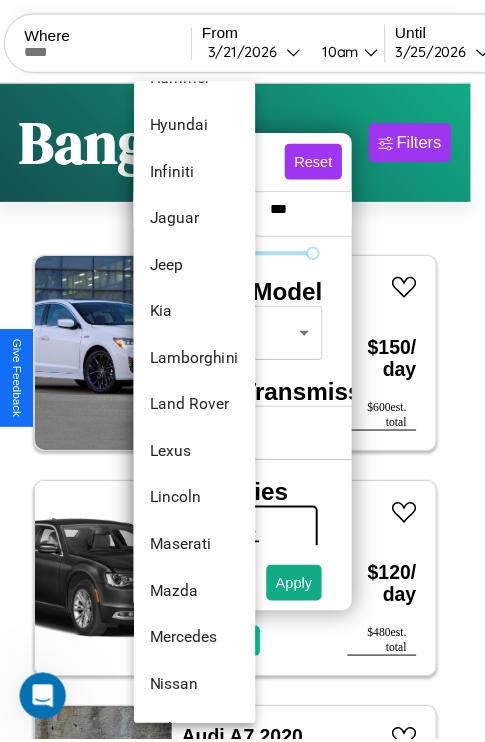 scroll, scrollTop: 902, scrollLeft: 0, axis: vertical 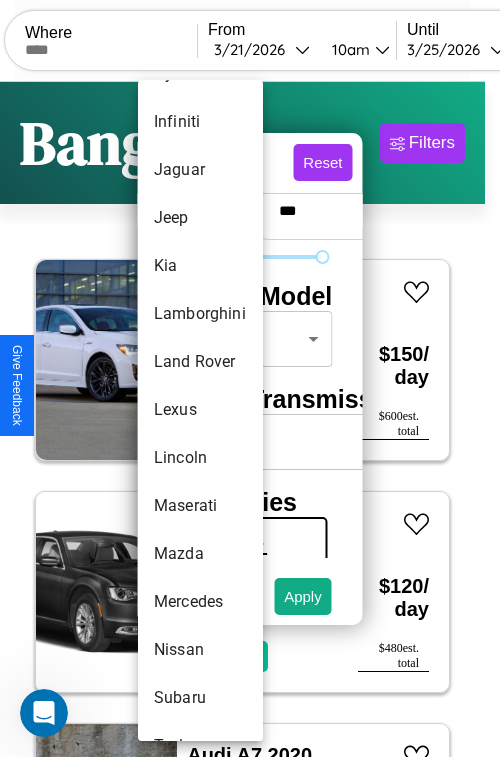 click on "Lexus" at bounding box center [200, 410] 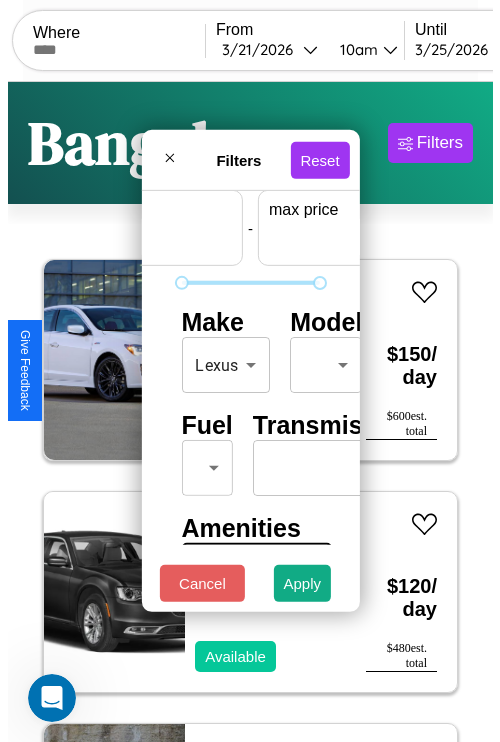 scroll, scrollTop: 59, scrollLeft: 124, axis: both 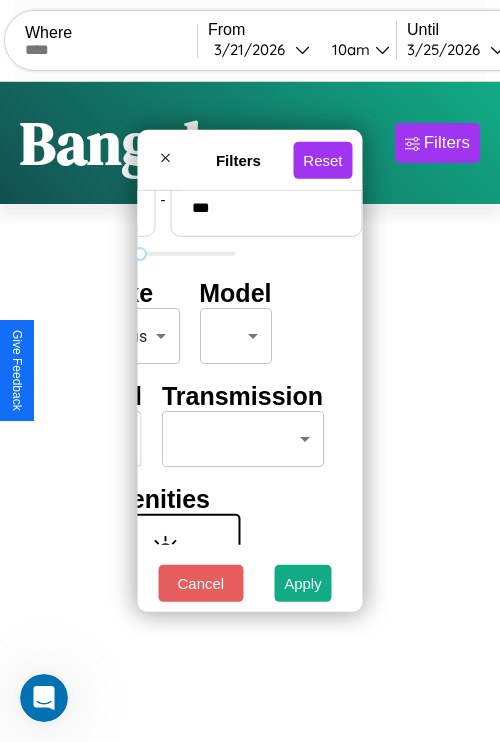 type on "***" 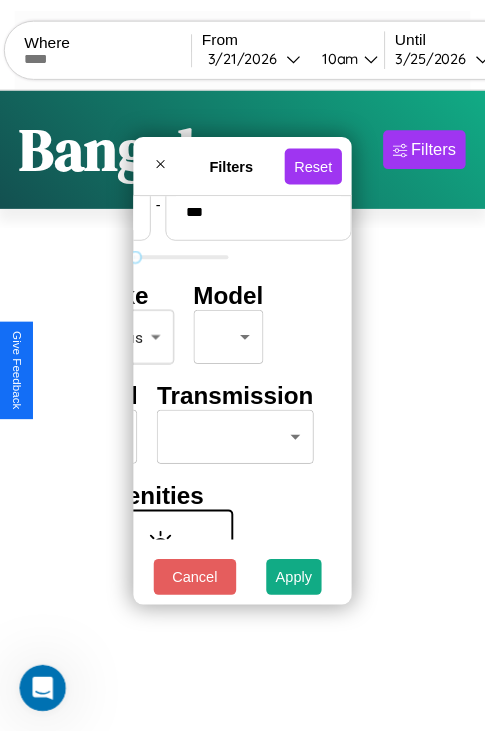 scroll, scrollTop: 59, scrollLeft: 0, axis: vertical 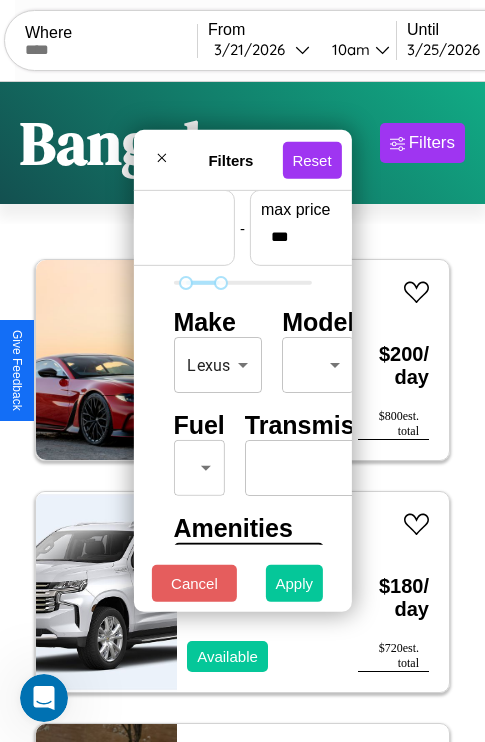 type on "**" 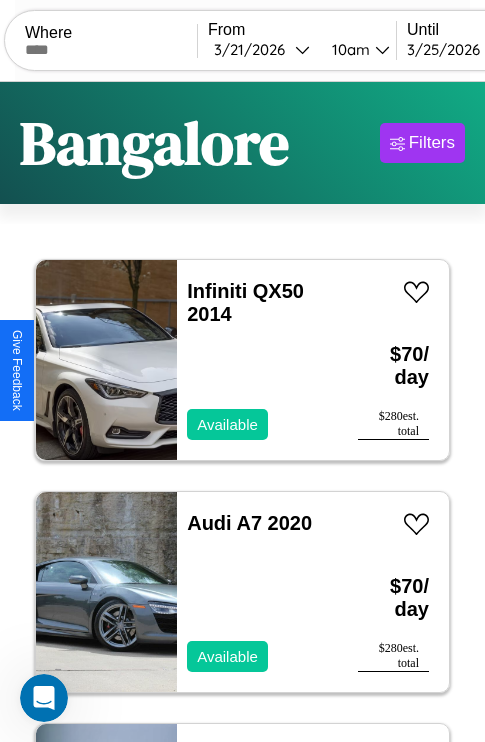 scroll, scrollTop: 79, scrollLeft: 0, axis: vertical 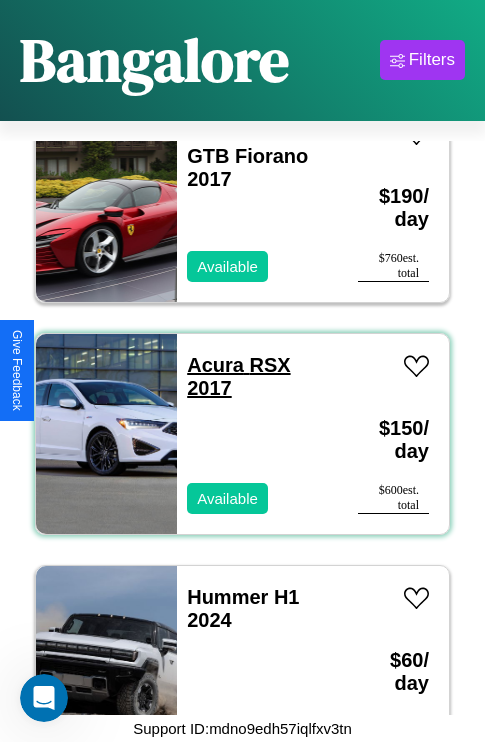 click on "Acura   RSX   2017" at bounding box center [238, 376] 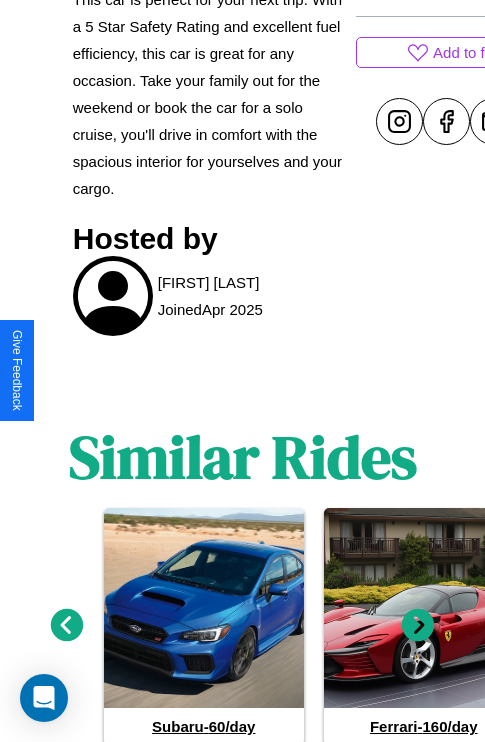 scroll, scrollTop: 1016, scrollLeft: 0, axis: vertical 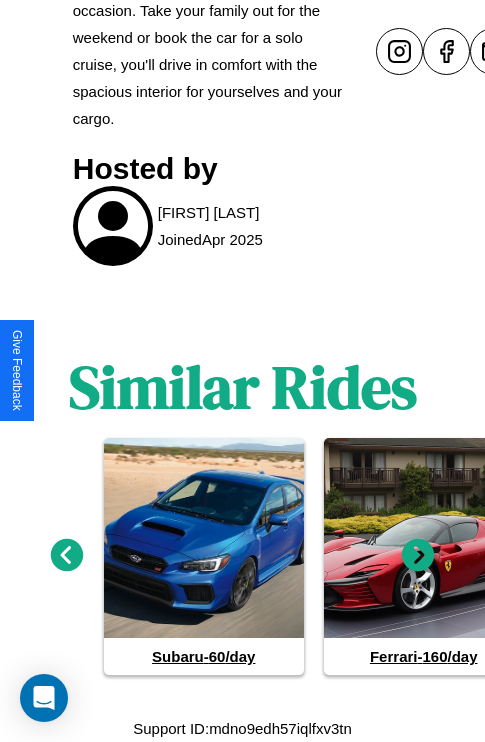 click 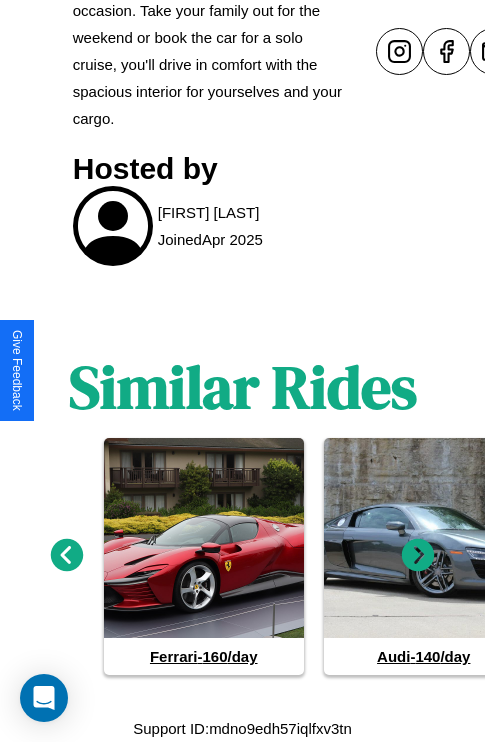 click 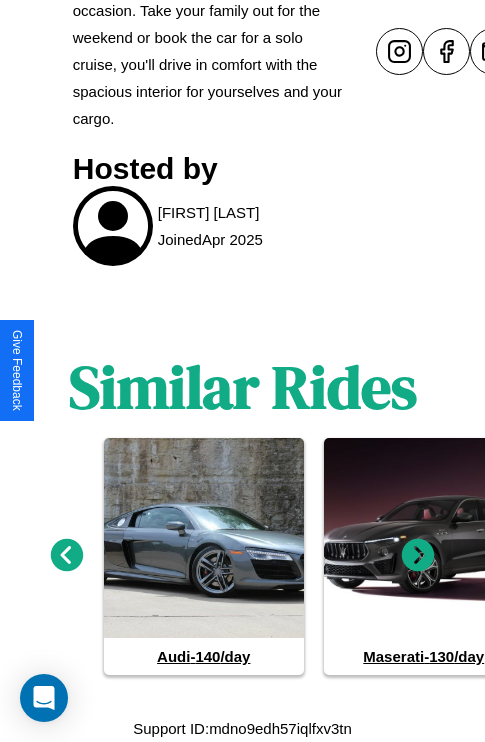 click 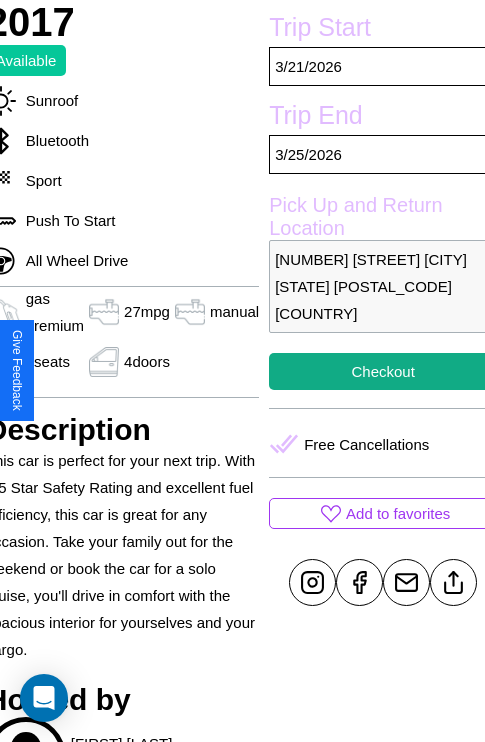 scroll, scrollTop: 459, scrollLeft: 91, axis: both 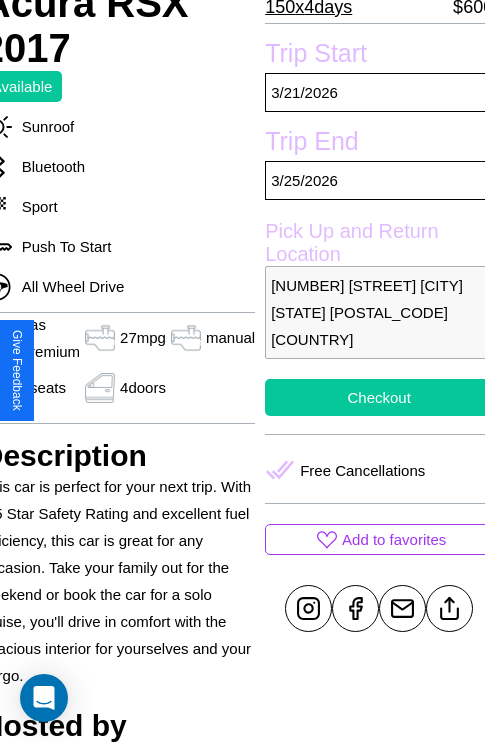 click on "Checkout" at bounding box center [379, 397] 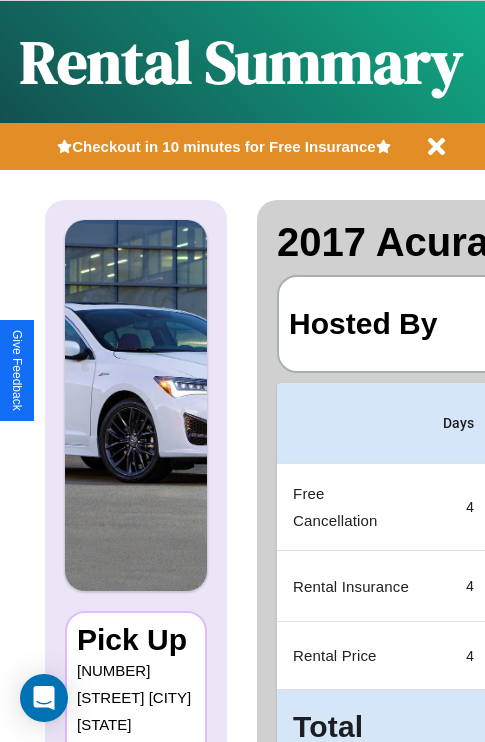 scroll, scrollTop: 0, scrollLeft: 378, axis: horizontal 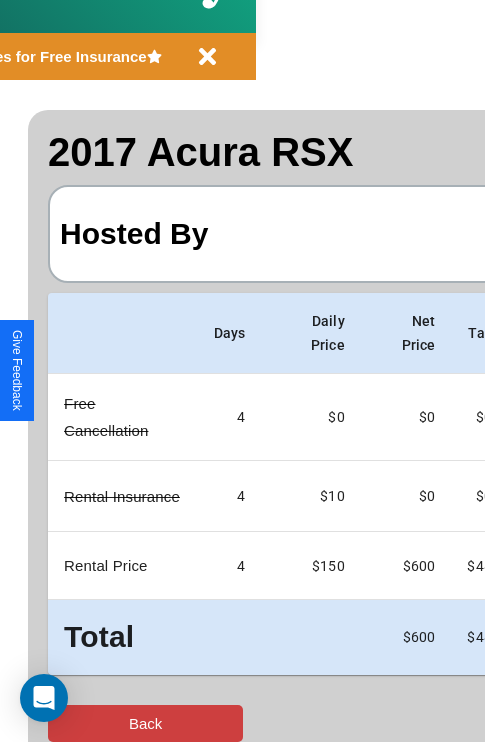 click on "Back" at bounding box center (145, 723) 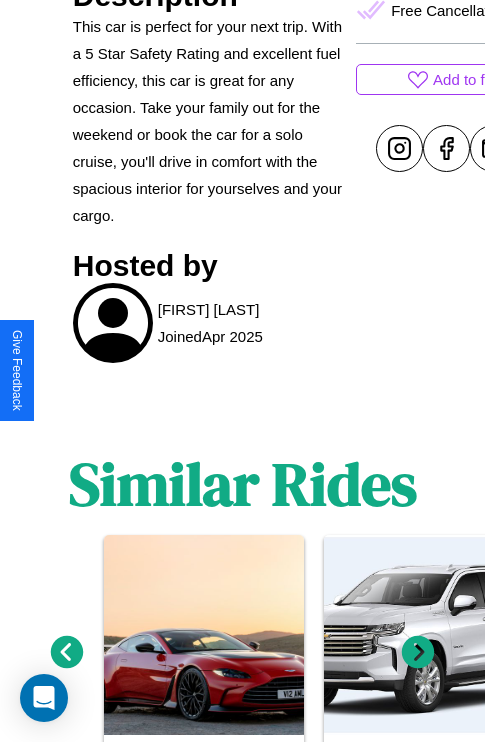 scroll, scrollTop: 1016, scrollLeft: 0, axis: vertical 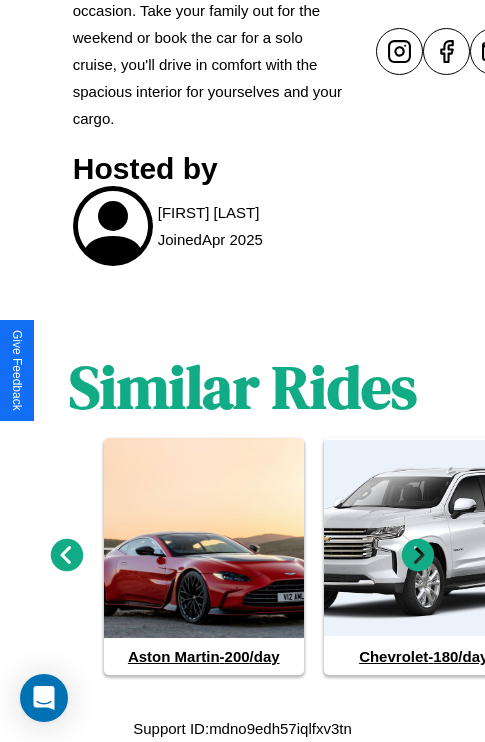click 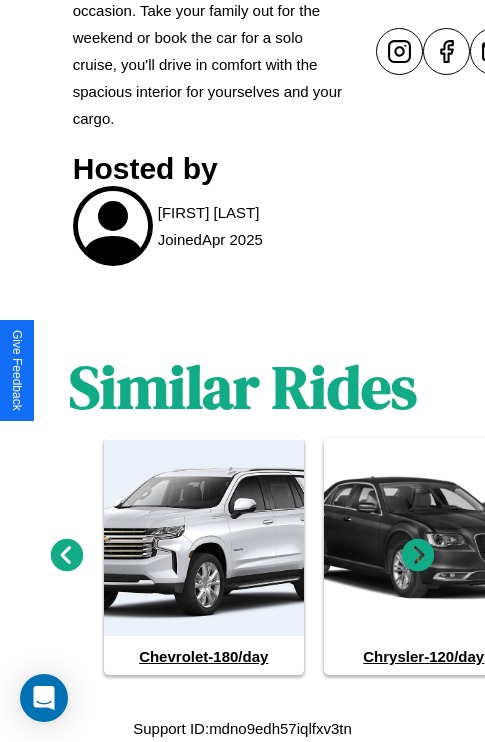 click 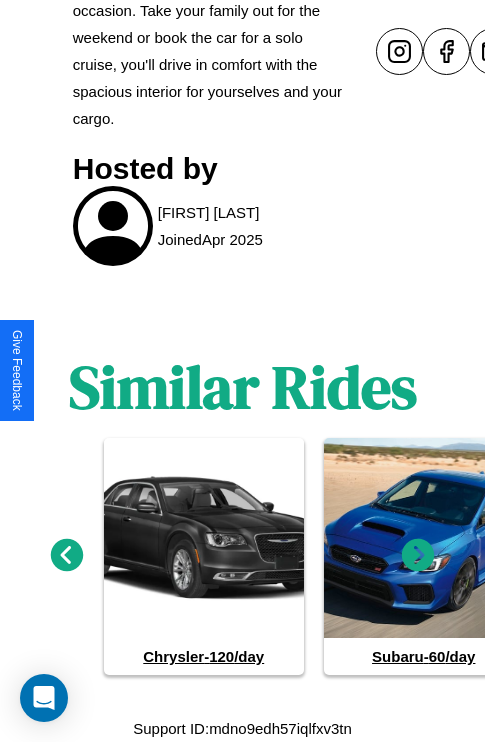 click 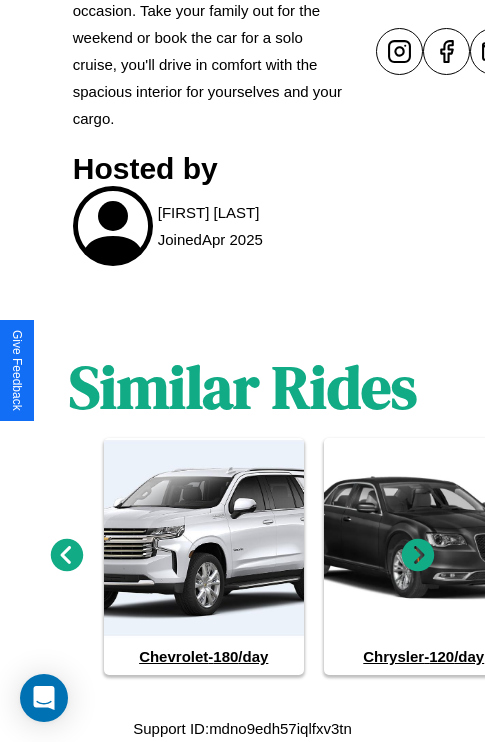 click 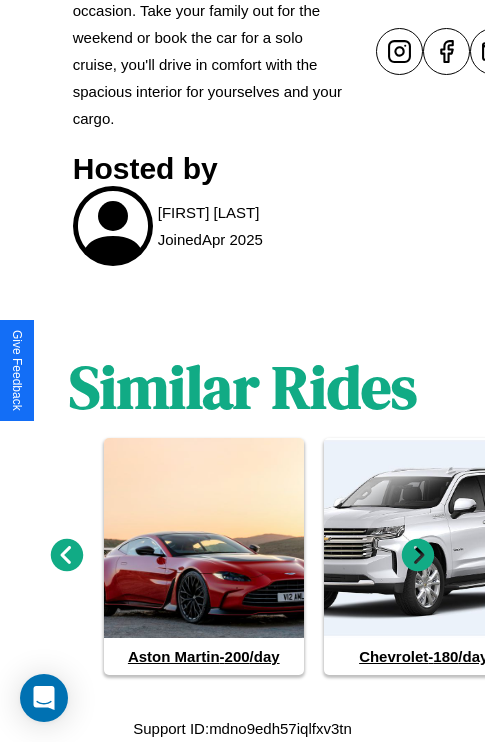 click 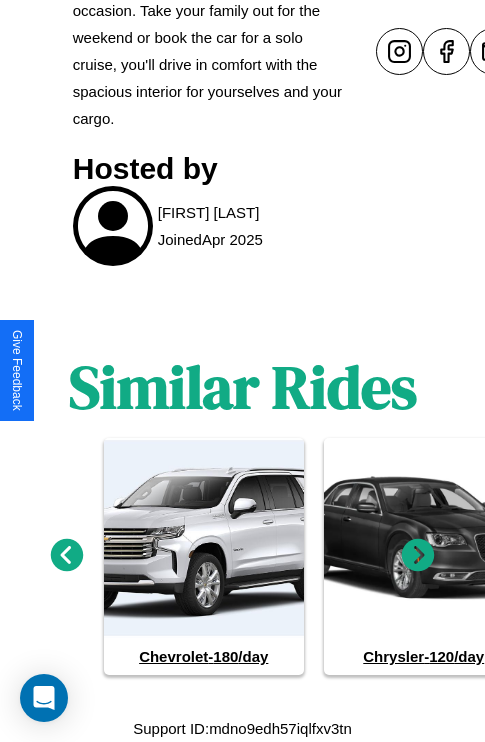 click 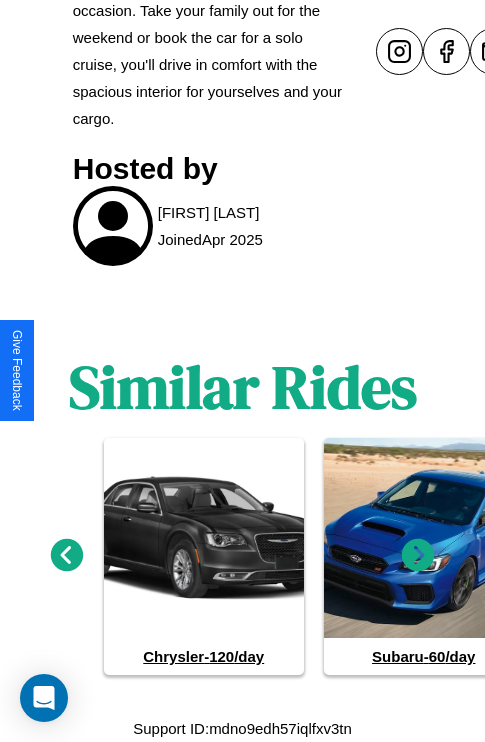 click 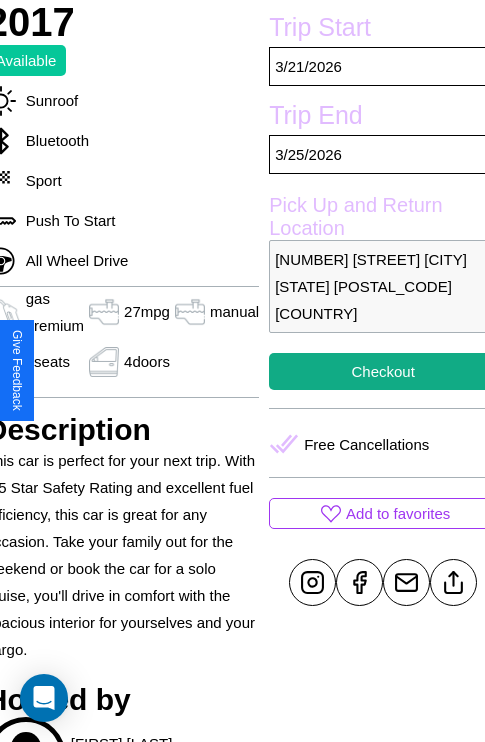 scroll, scrollTop: 459, scrollLeft: 91, axis: both 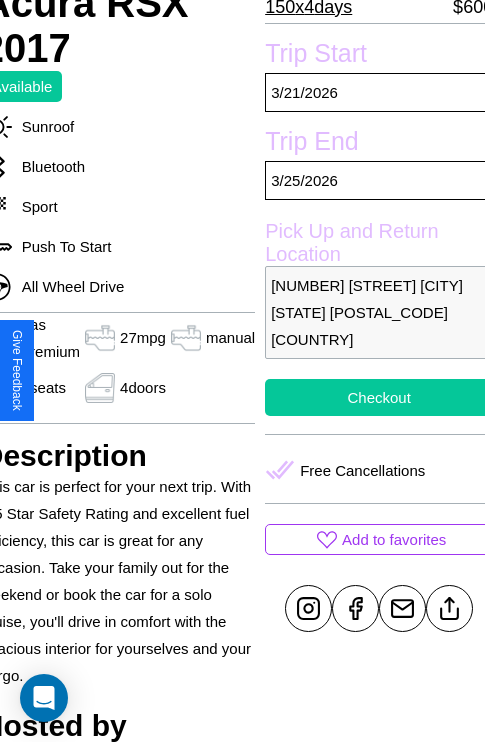 click on "Checkout" at bounding box center (379, 397) 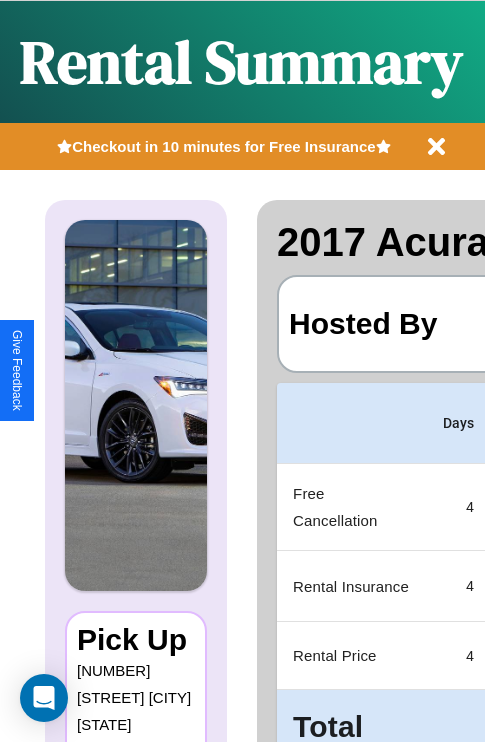 scroll, scrollTop: 0, scrollLeft: 378, axis: horizontal 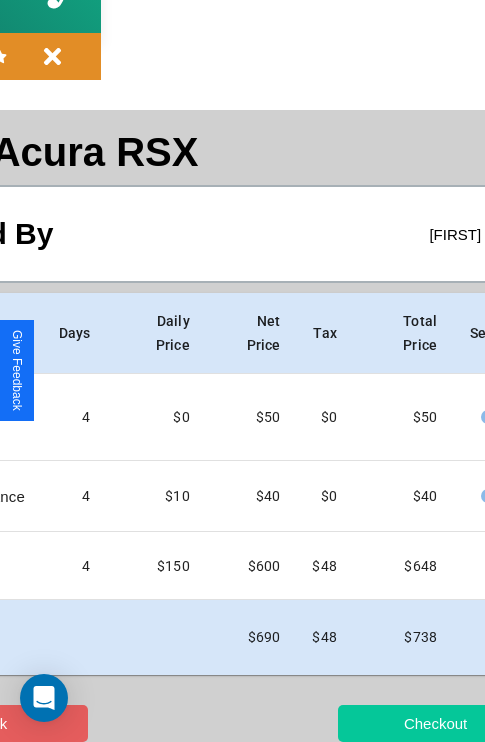 click on "Checkout" at bounding box center (435, 723) 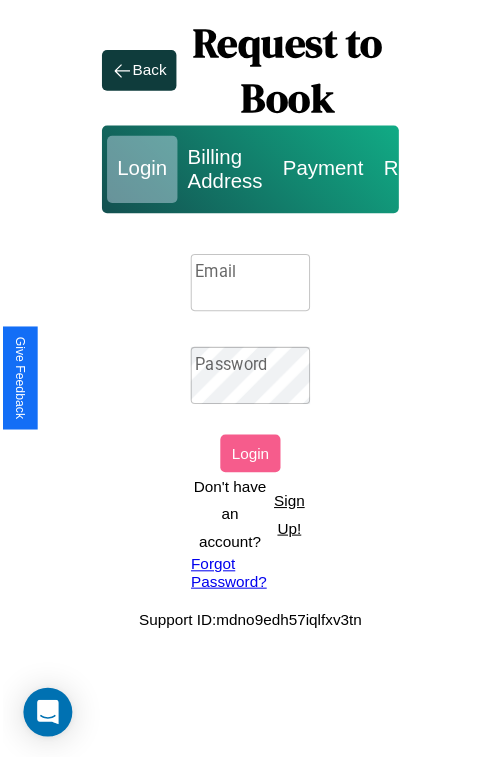 scroll, scrollTop: 0, scrollLeft: 0, axis: both 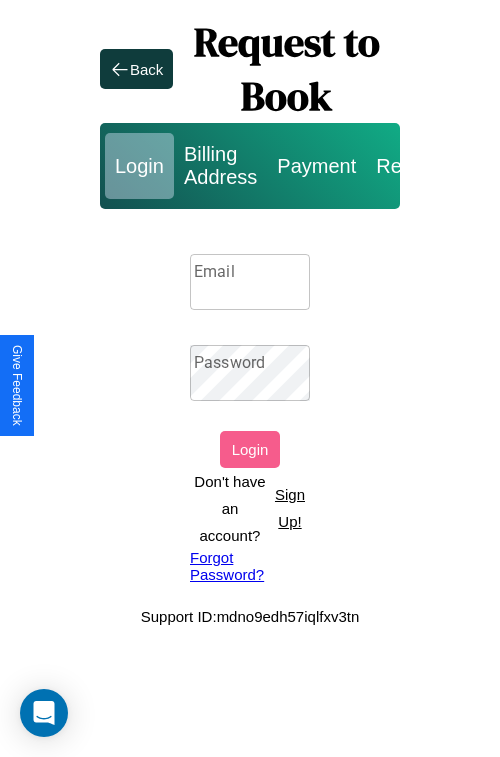 click on "Sign Up!" at bounding box center [290, 508] 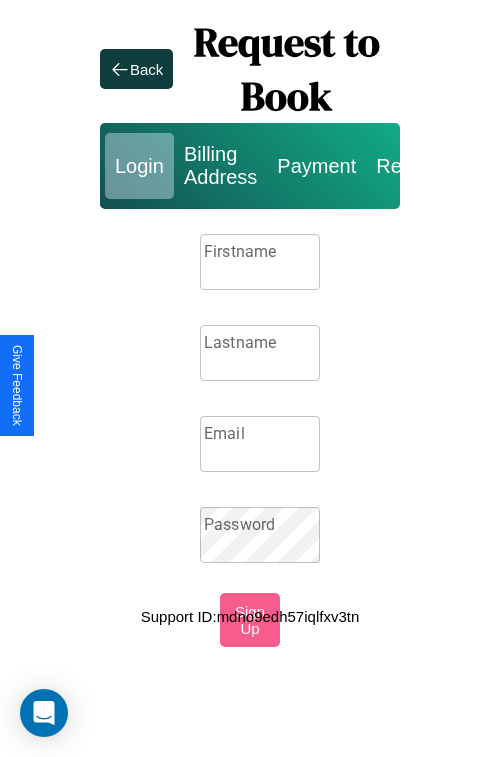 click on "Firstname" at bounding box center [260, 262] 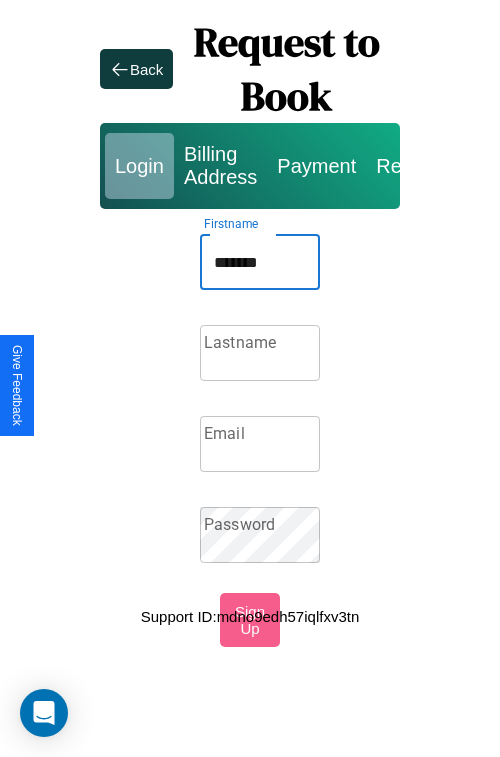 type on "*******" 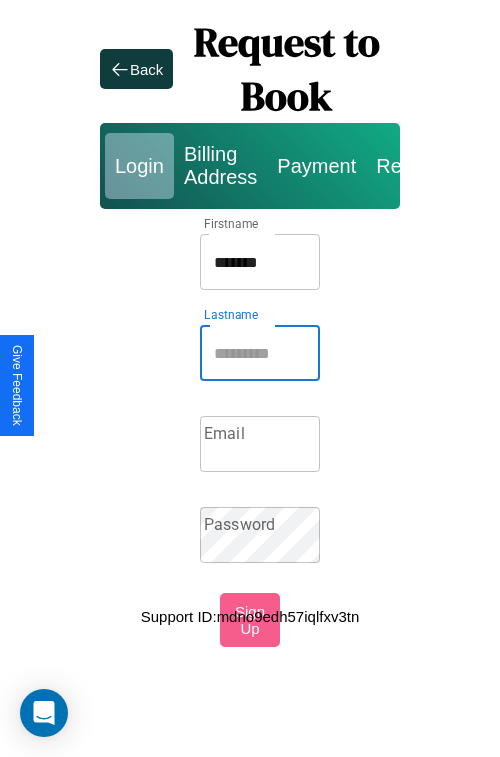 click on "Lastname" at bounding box center (260, 353) 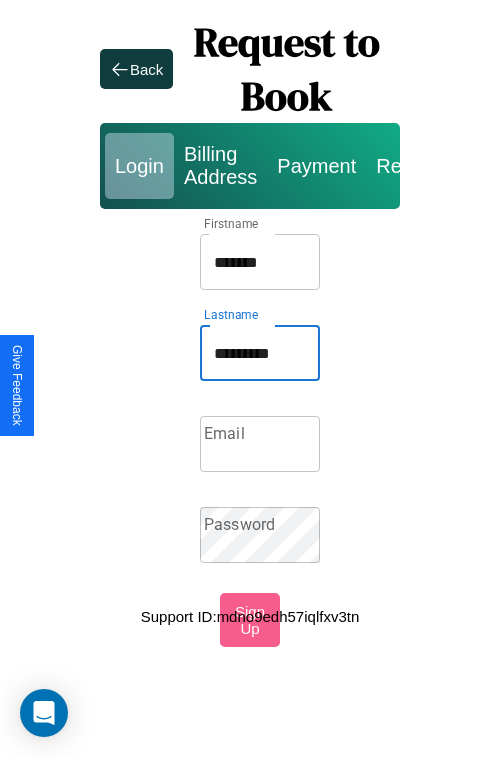type on "*********" 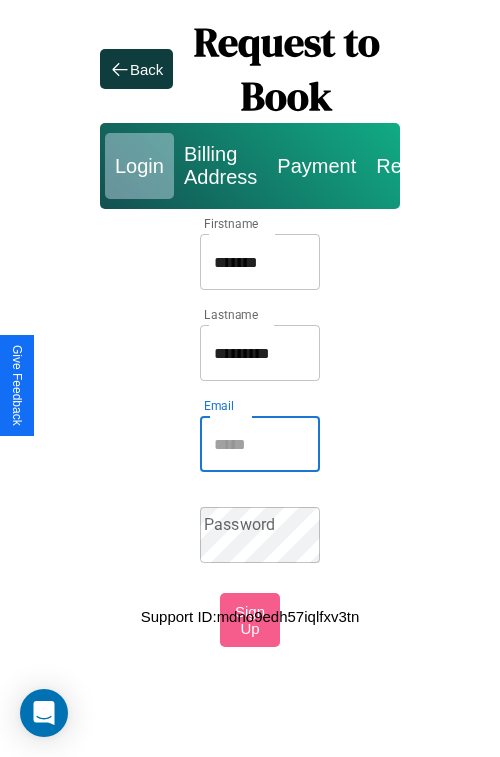 click on "Email" at bounding box center (260, 444) 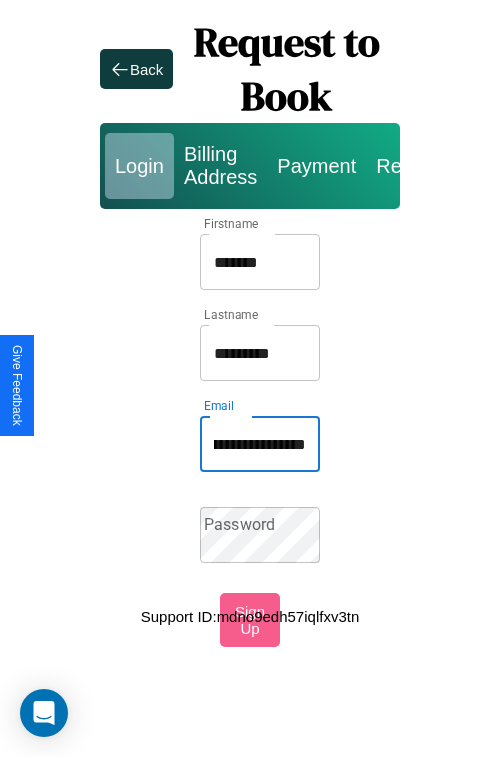 scroll, scrollTop: 0, scrollLeft: 109, axis: horizontal 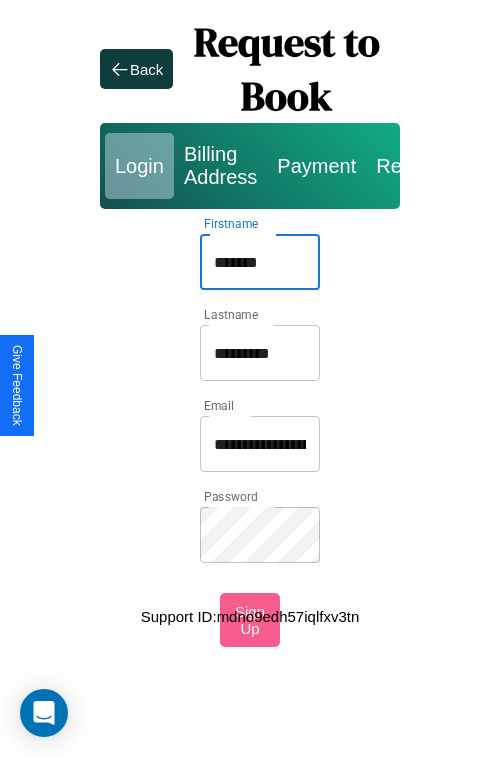 click on "*******" at bounding box center (260, 262) 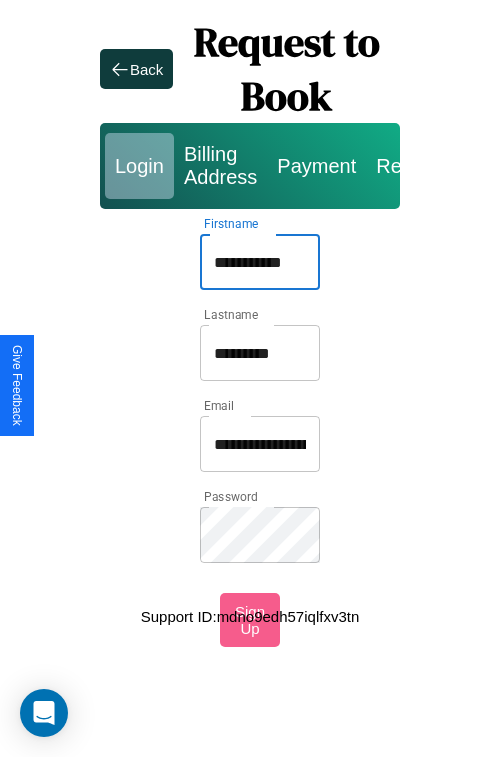 type on "**********" 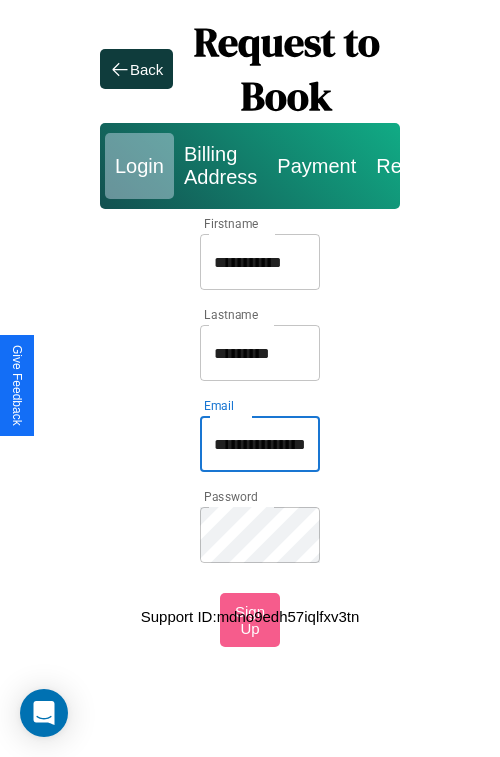 type on "**********" 